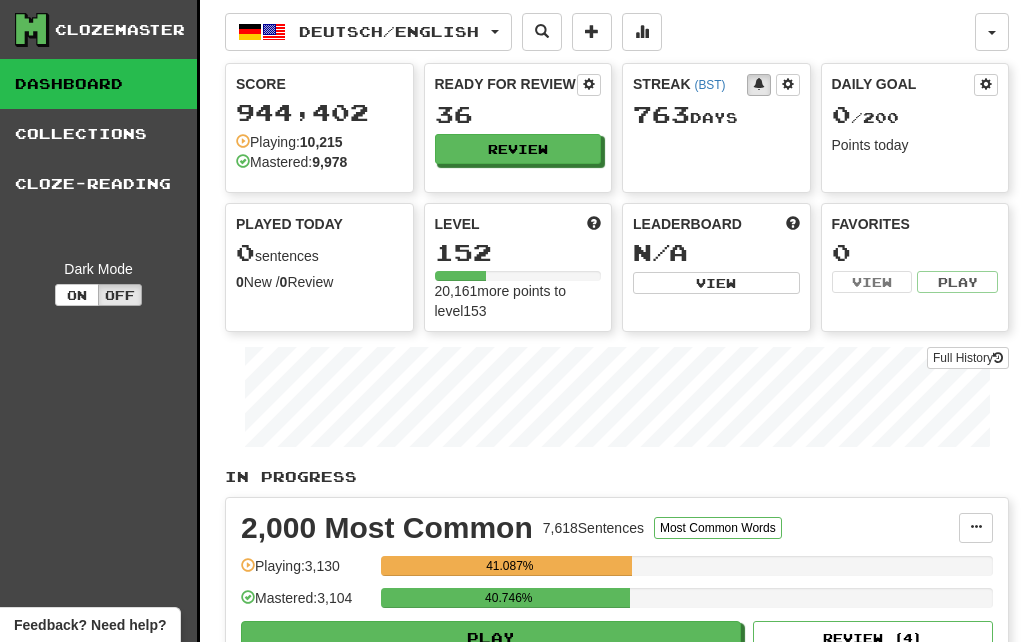 scroll, scrollTop: 0, scrollLeft: 0, axis: both 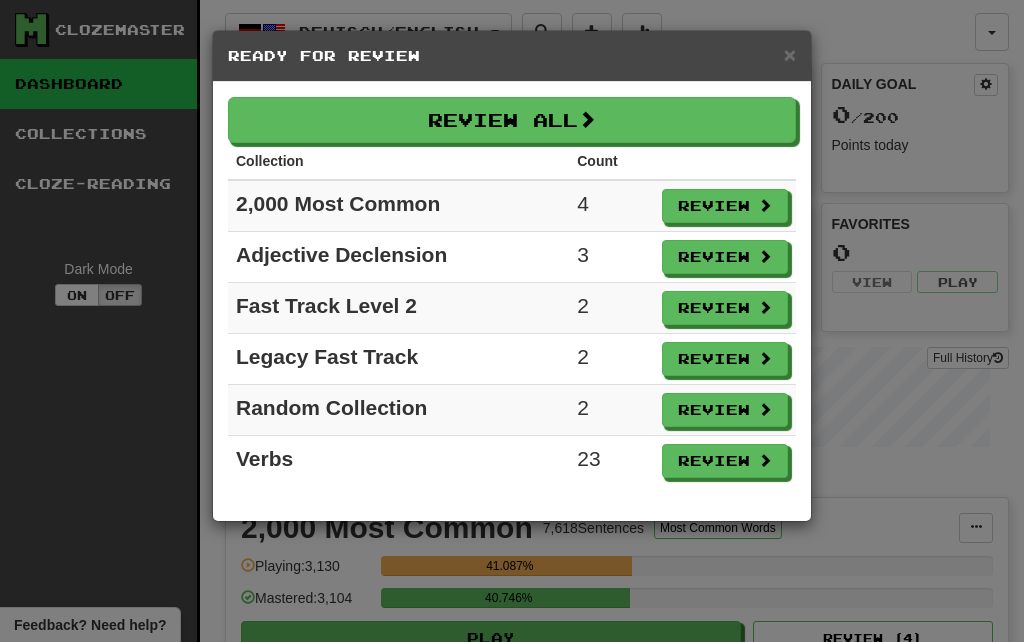 click on "Review" at bounding box center (725, 461) 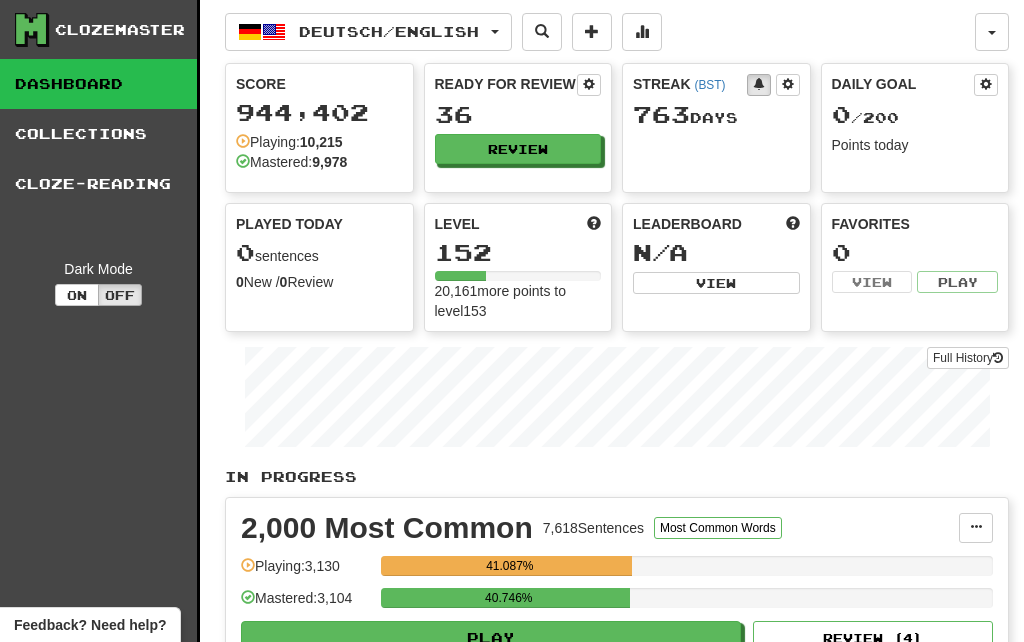 select on "**" 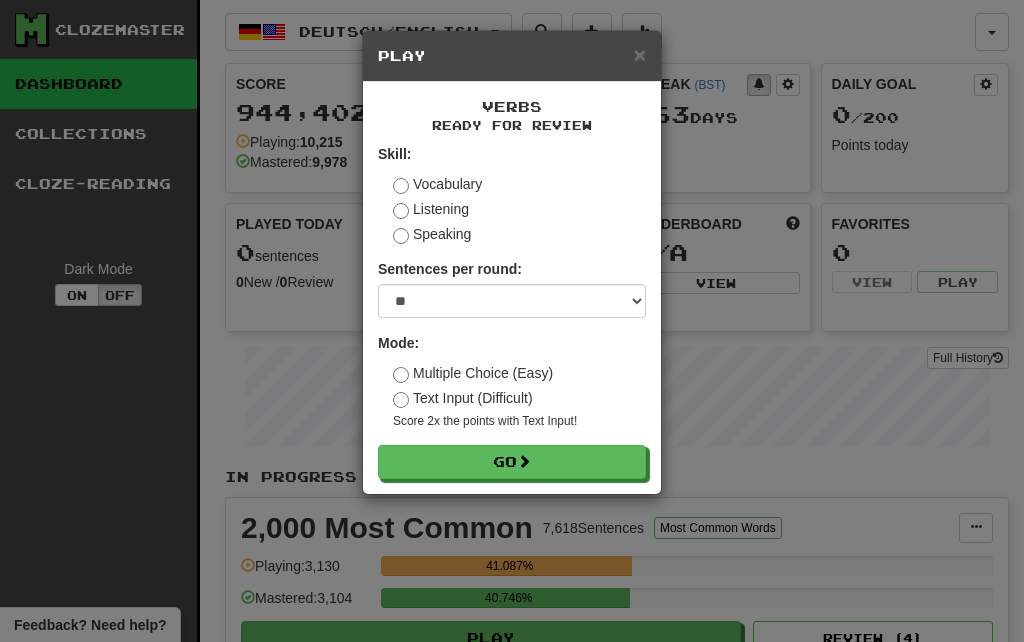 click on "Go" at bounding box center [512, 462] 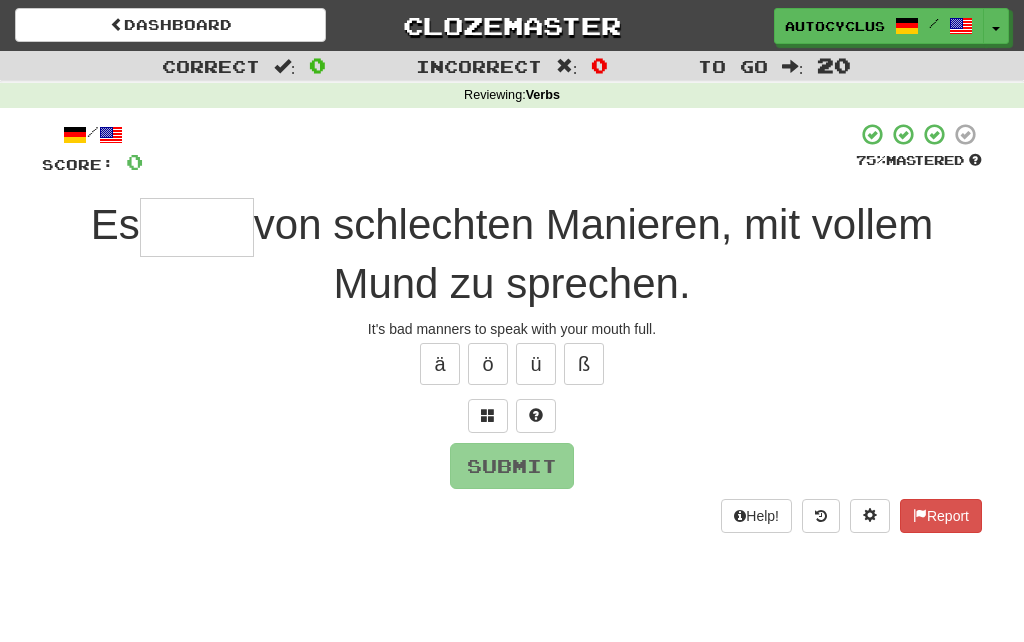 scroll, scrollTop: 0, scrollLeft: 0, axis: both 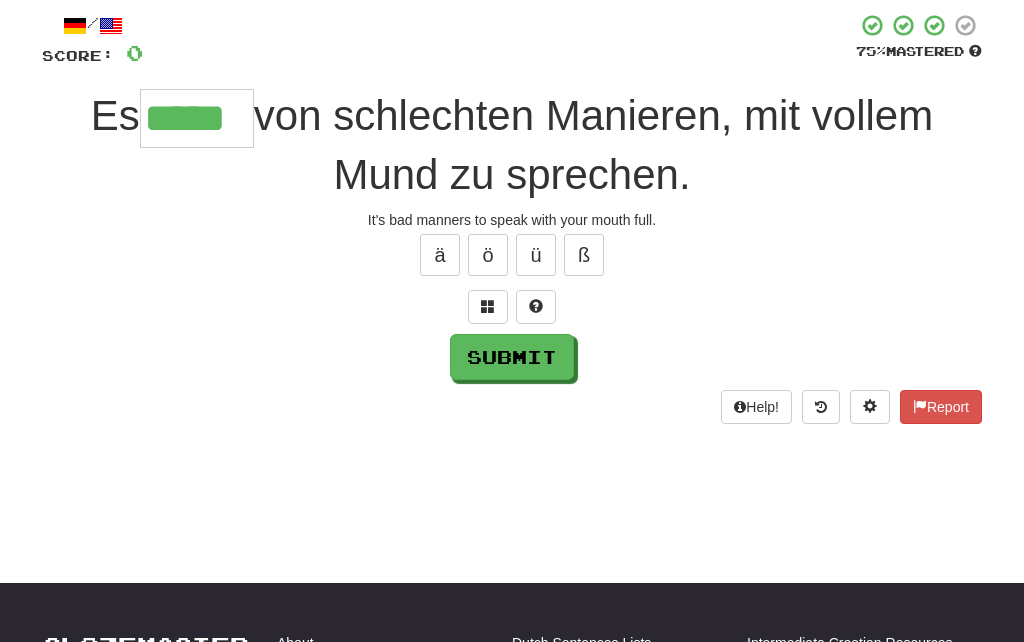 type on "*****" 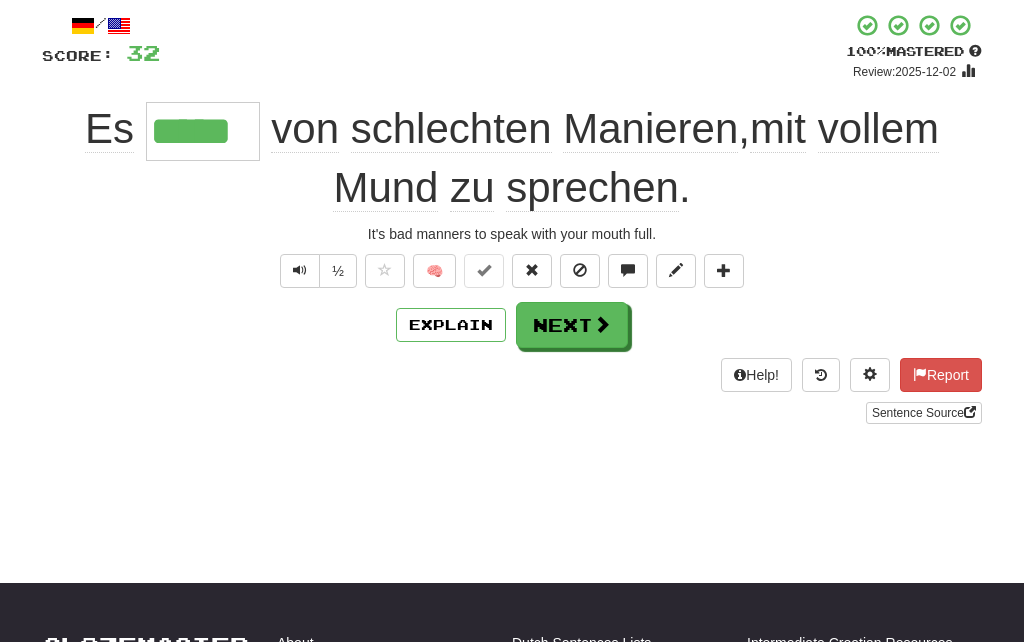 click at bounding box center (532, 271) 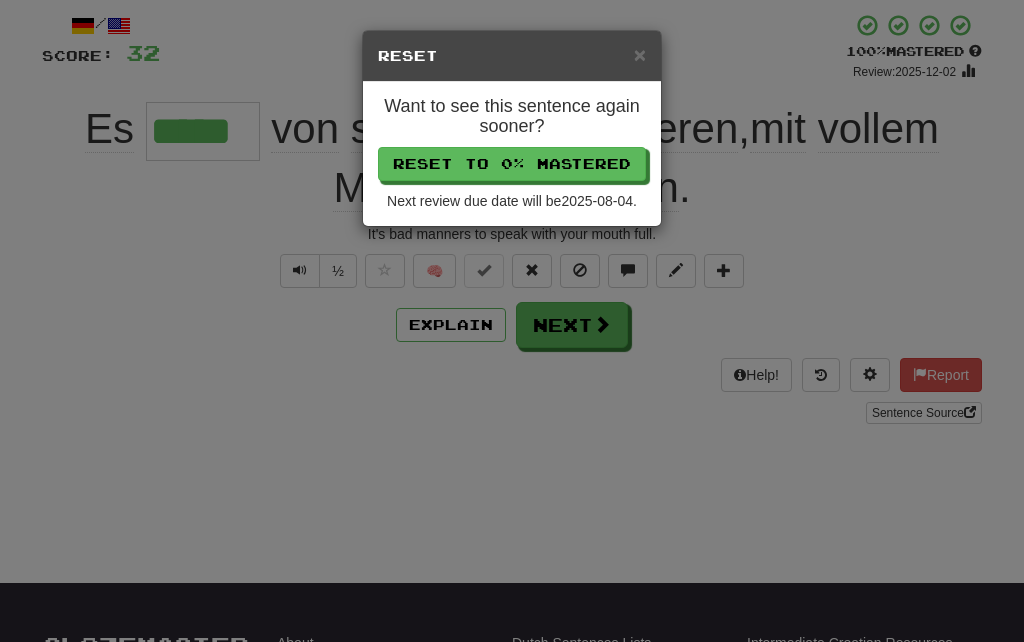 click on "Reset to 0% Mastered" at bounding box center [512, 164] 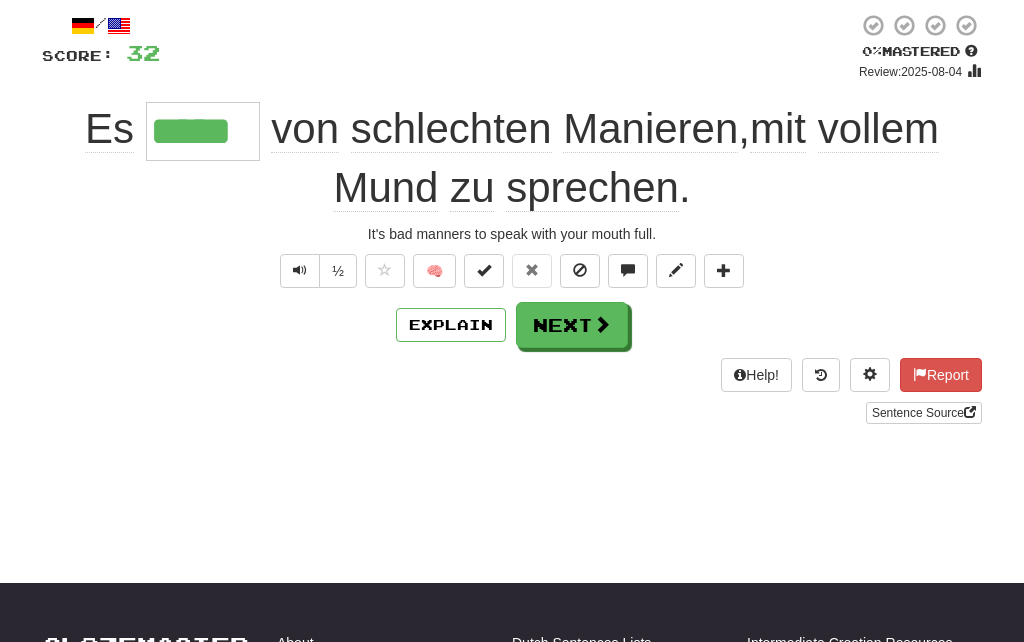 click at bounding box center (602, 324) 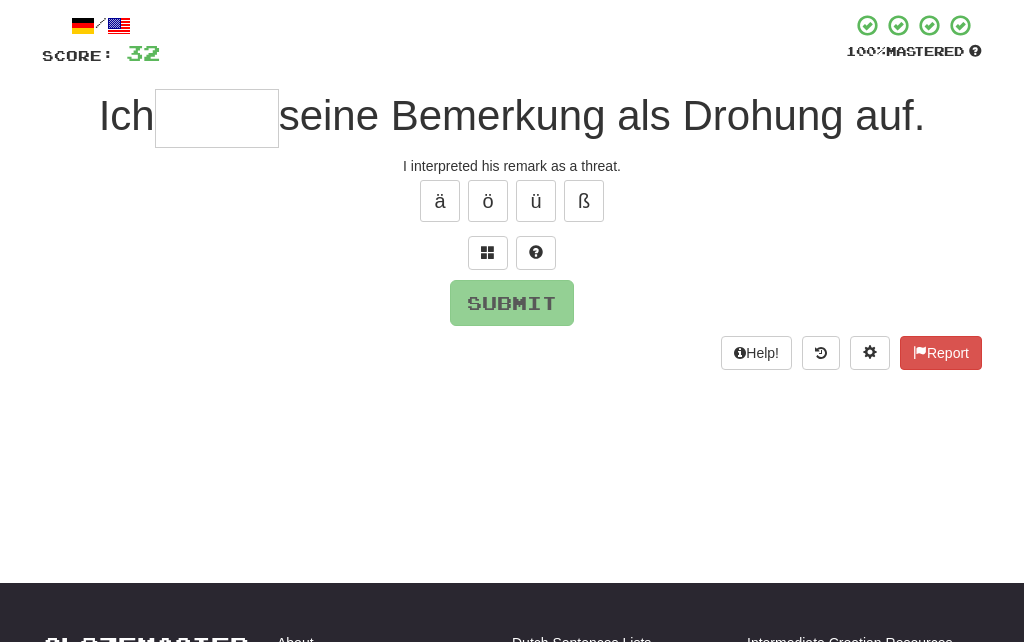 type on "*" 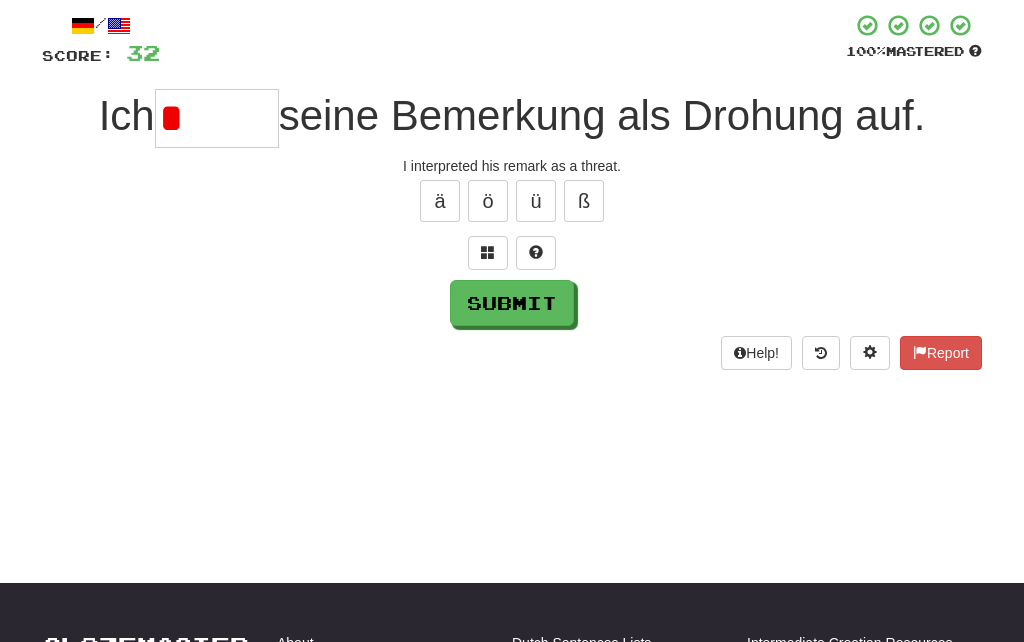 scroll, scrollTop: 104, scrollLeft: 0, axis: vertical 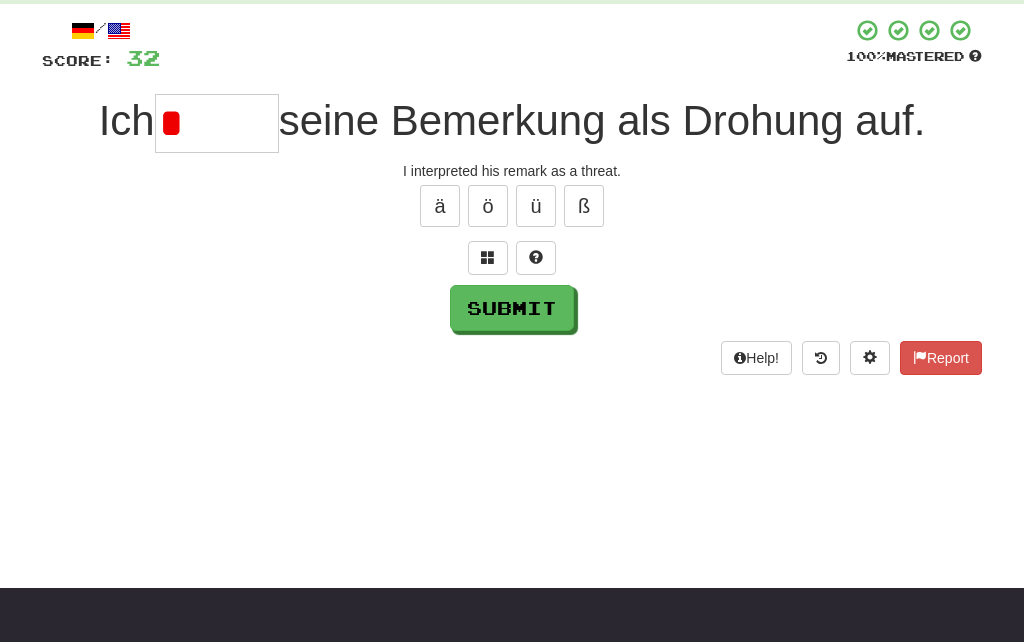 click at bounding box center (536, 258) 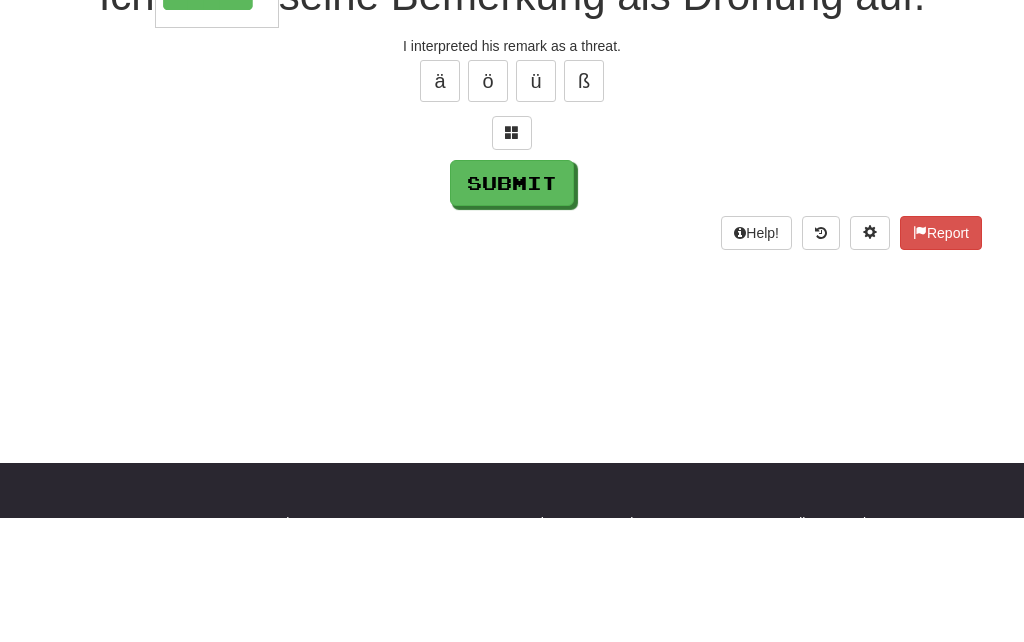 type on "******" 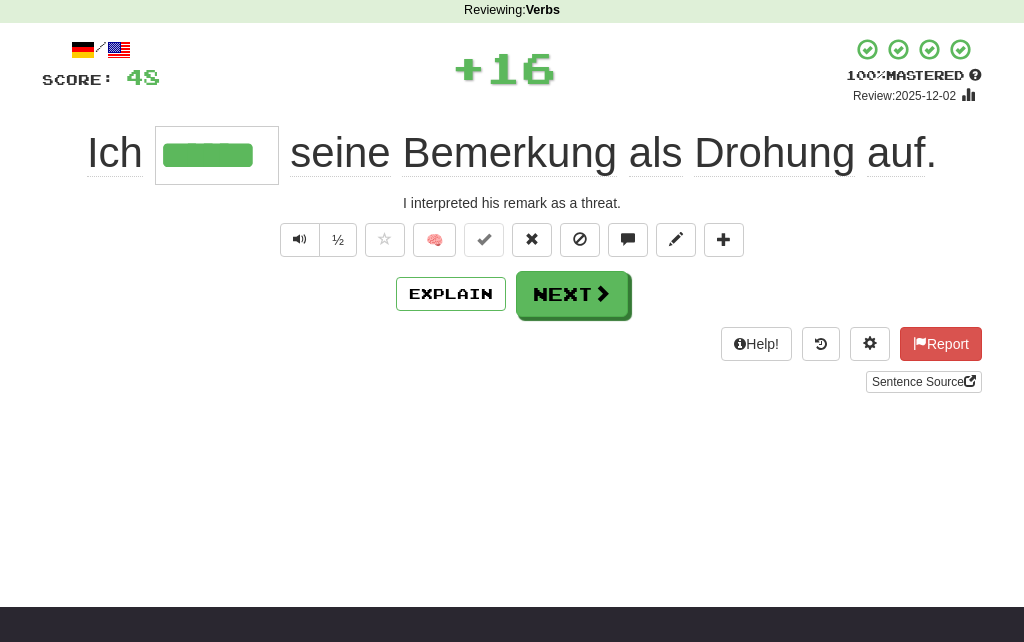 scroll, scrollTop: 81, scrollLeft: 0, axis: vertical 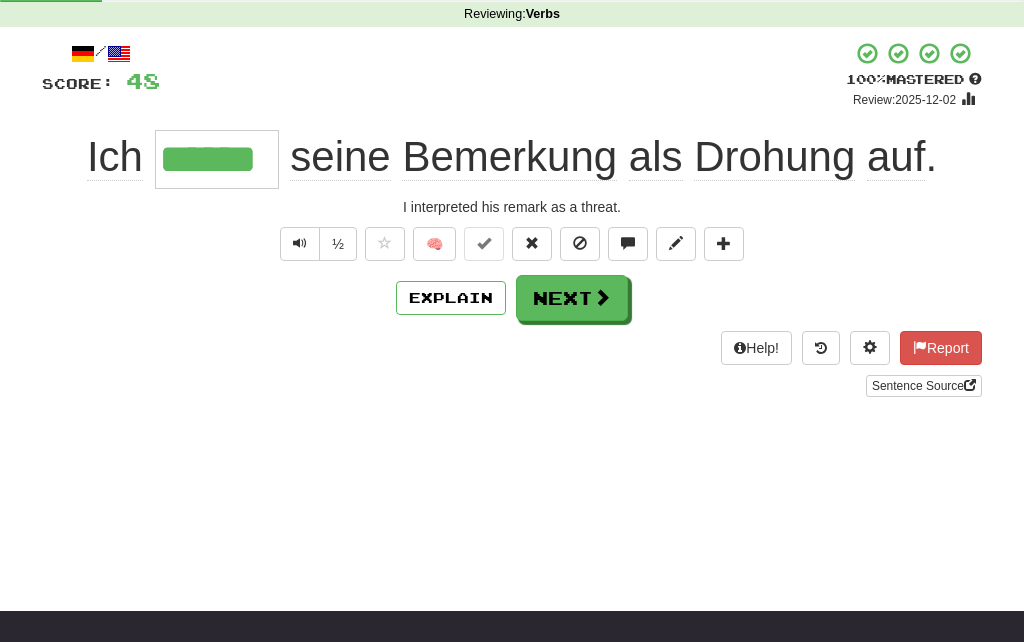 click at bounding box center [532, 243] 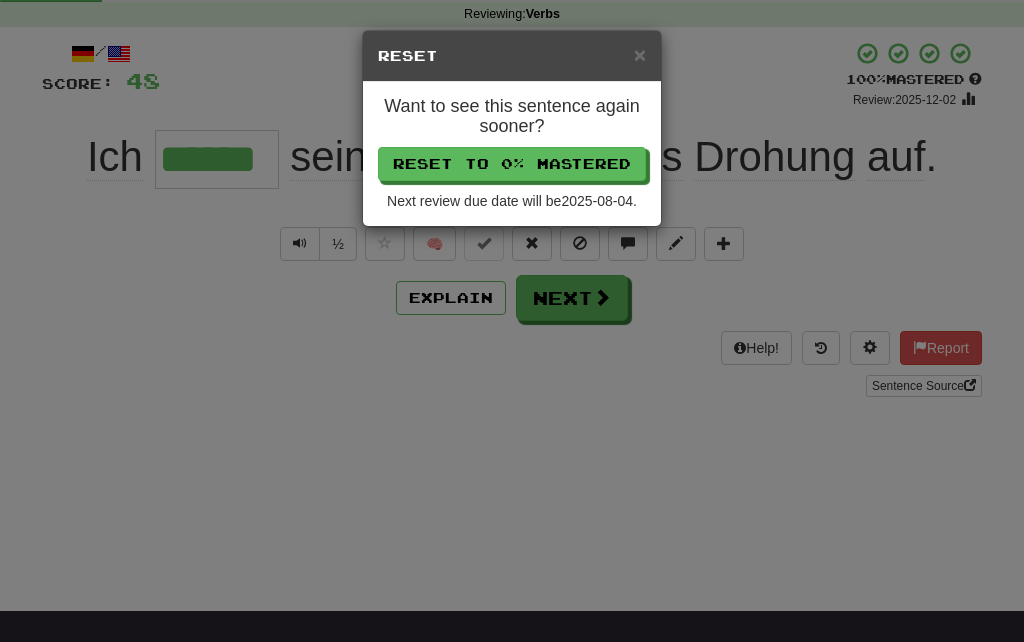 click on "Reset to 0% Mastered" at bounding box center [512, 164] 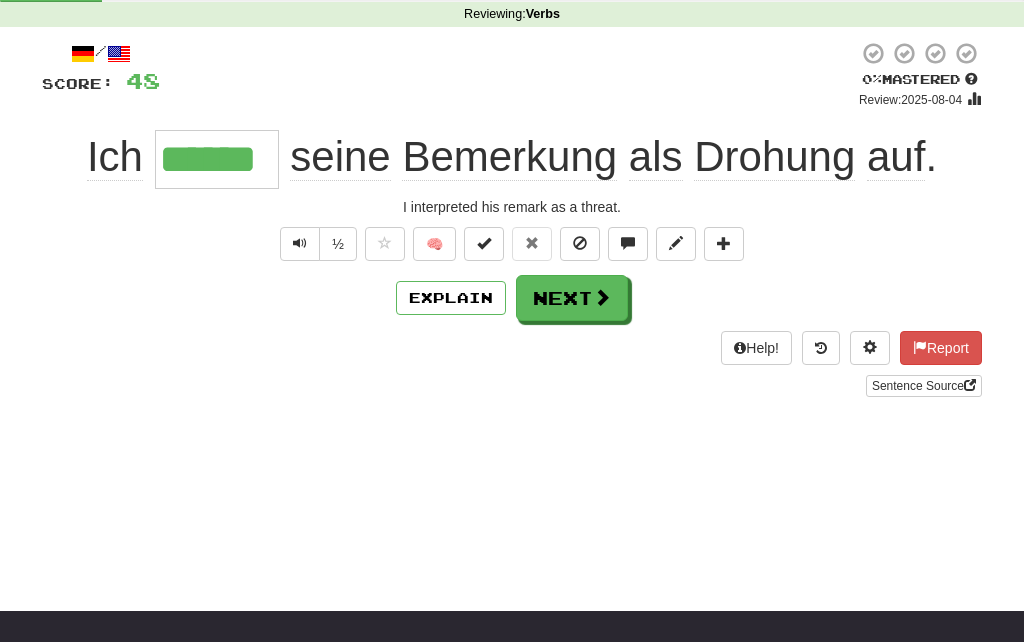 click on "Next" at bounding box center [572, 298] 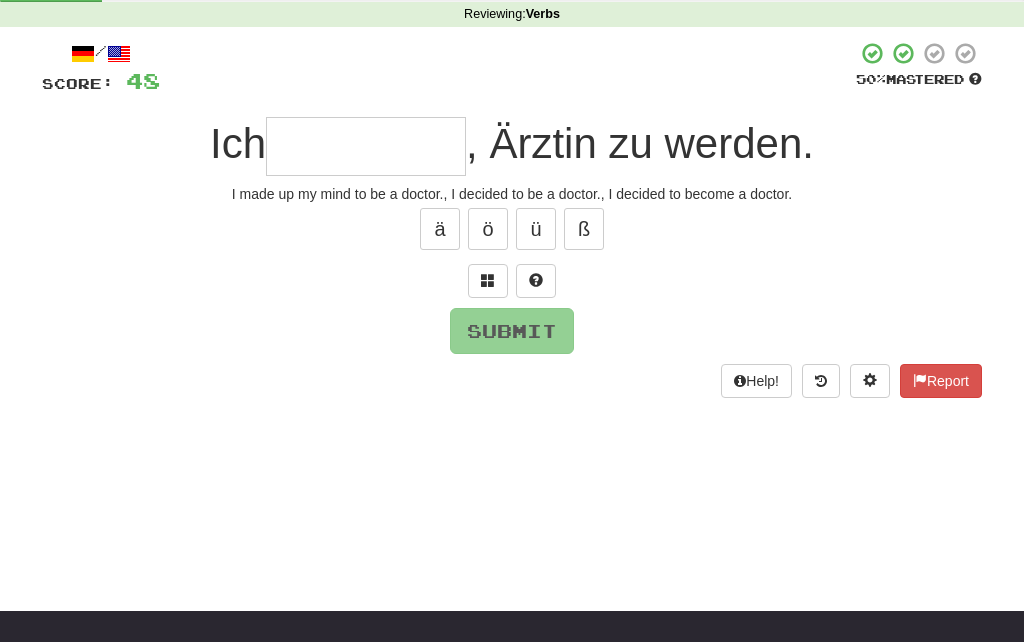 type on "*" 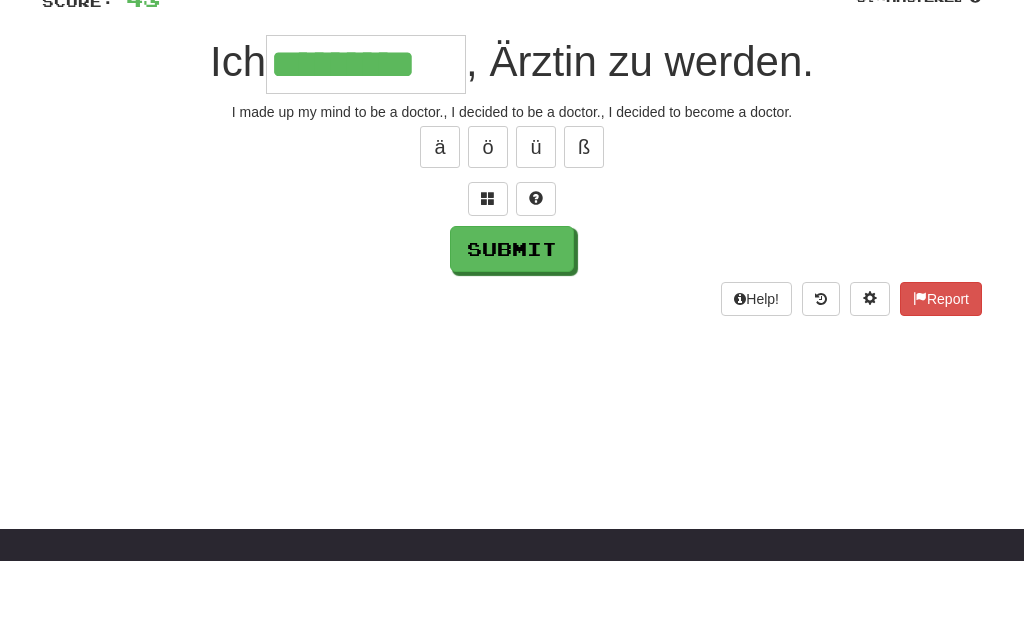 type on "*********" 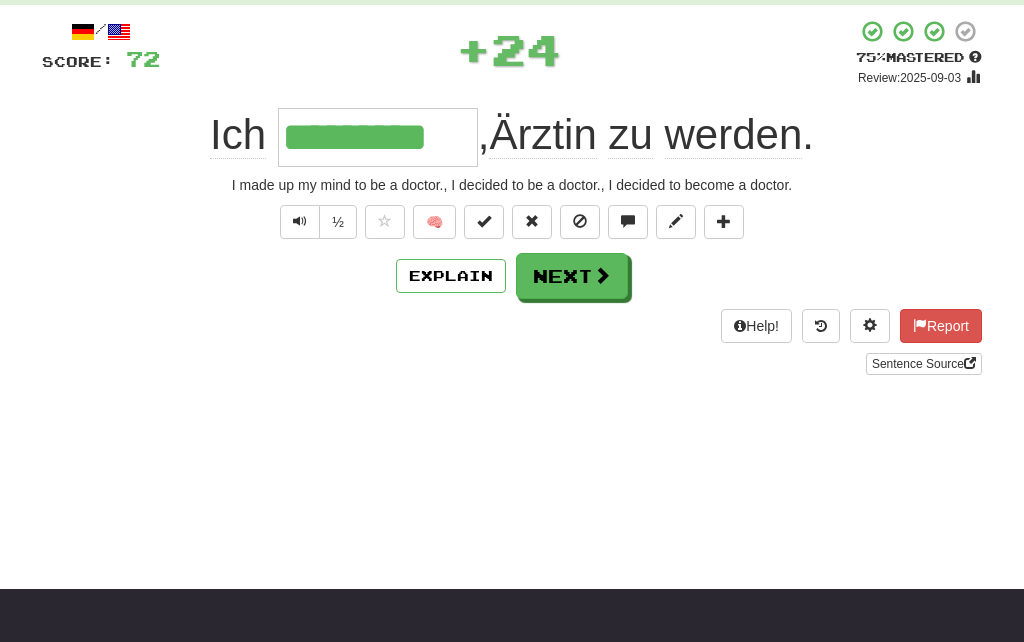 scroll, scrollTop: 103, scrollLeft: 0, axis: vertical 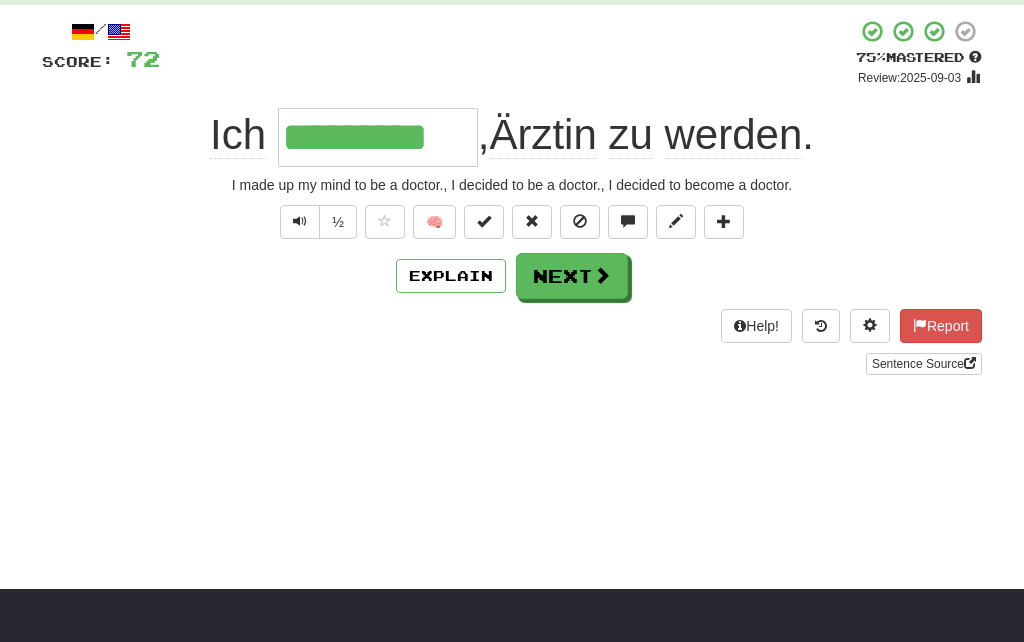 click at bounding box center (602, 275) 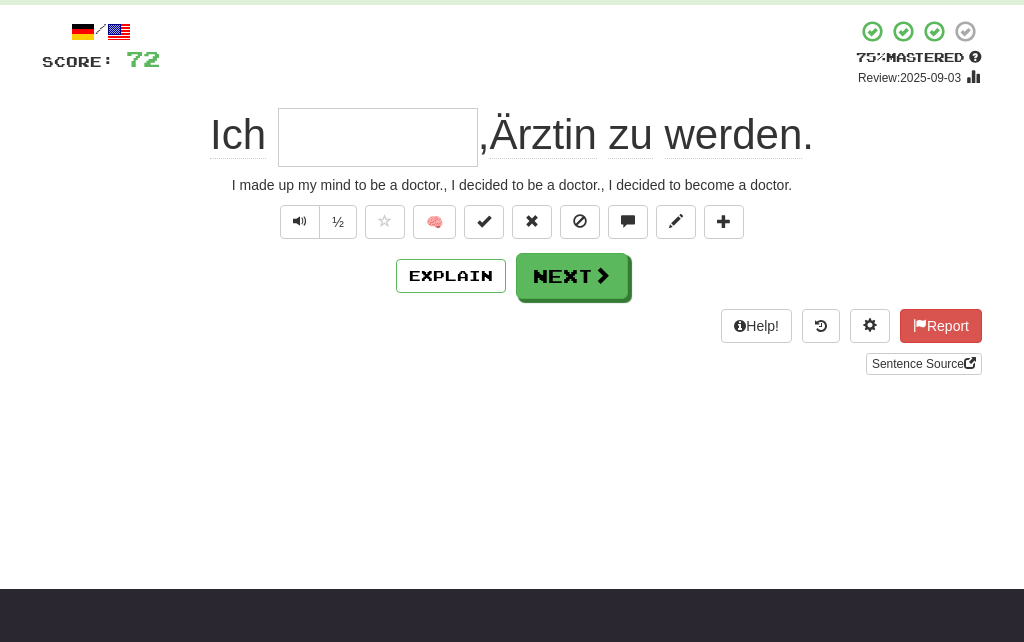 scroll, scrollTop: 102, scrollLeft: 0, axis: vertical 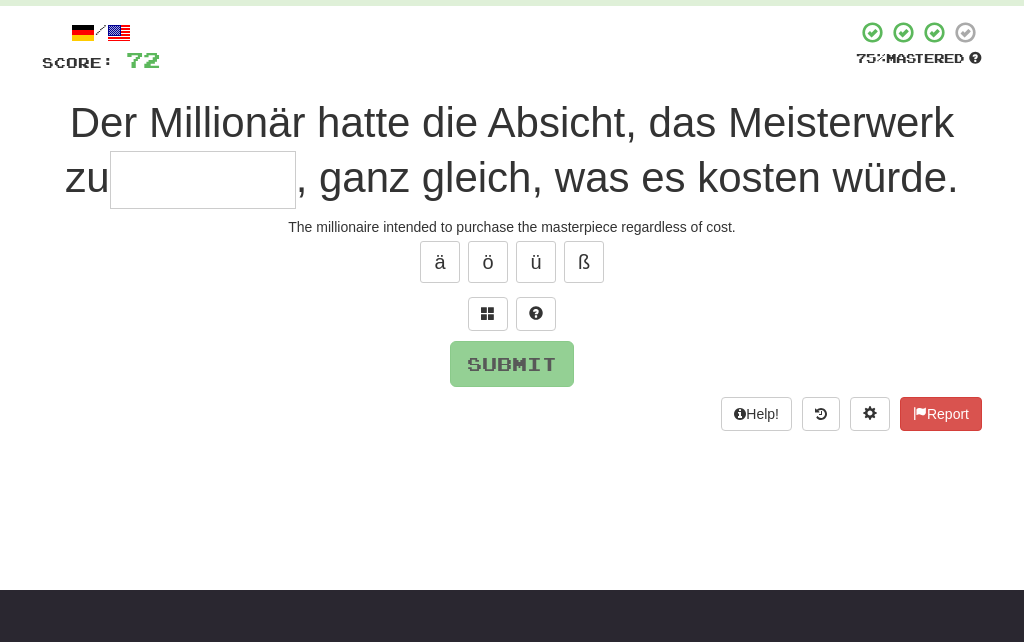 type on "*" 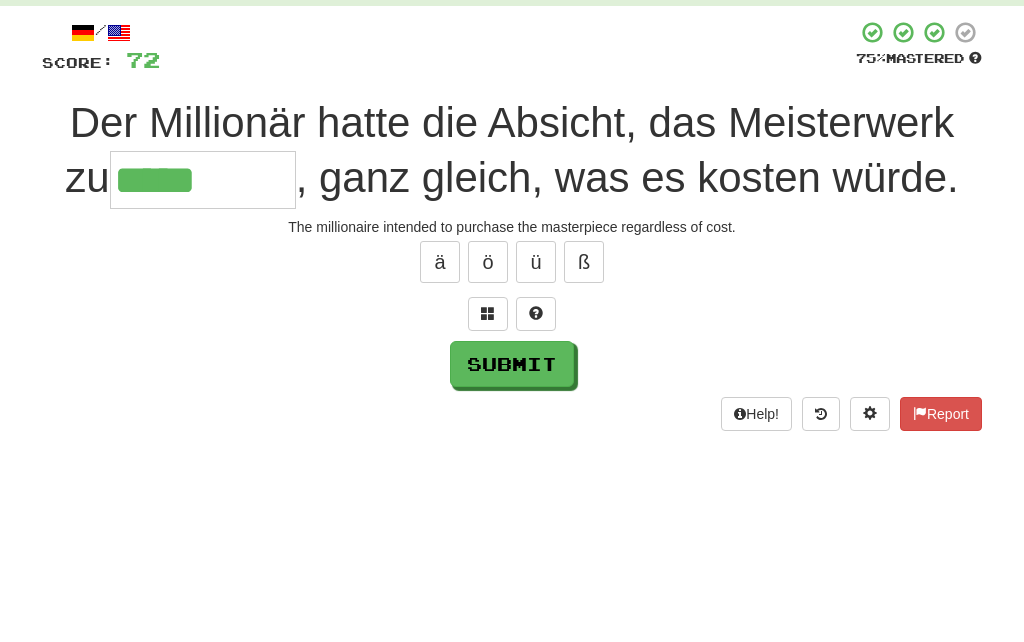 scroll, scrollTop: 2, scrollLeft: 0, axis: vertical 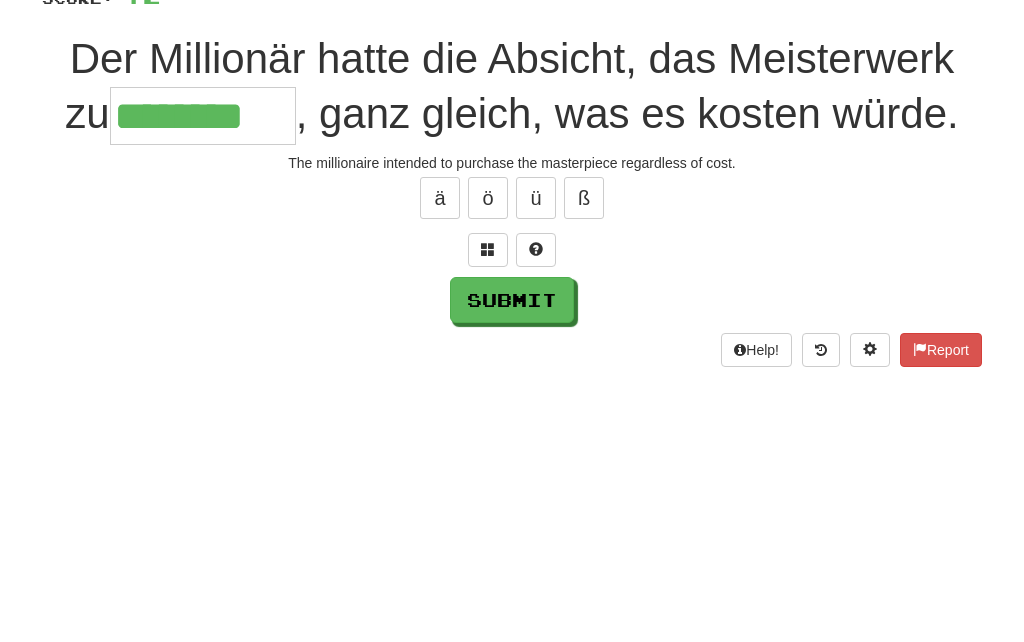 type on "********" 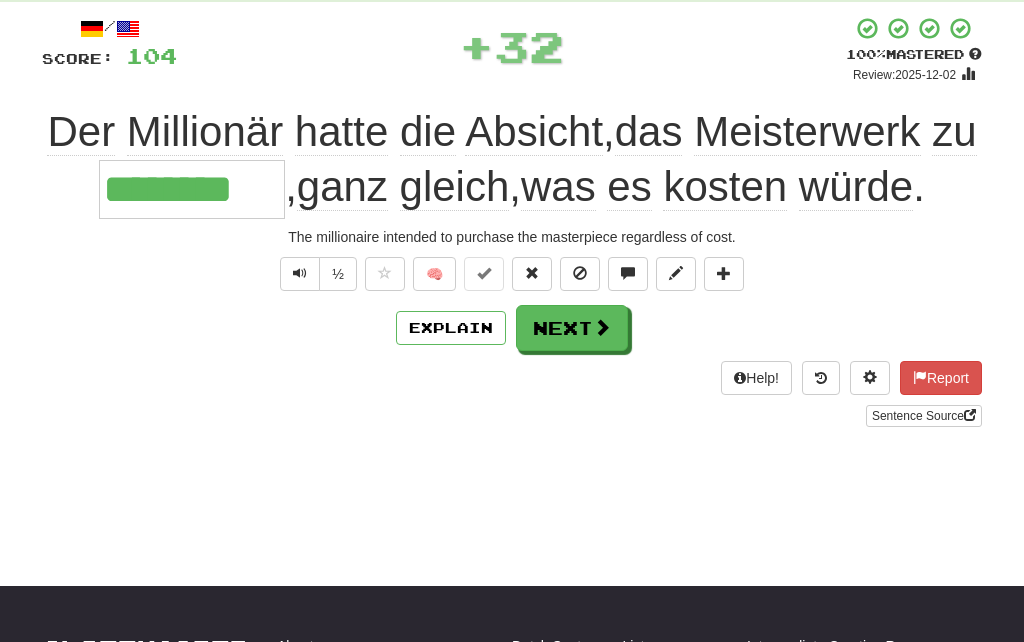 scroll, scrollTop: 106, scrollLeft: 0, axis: vertical 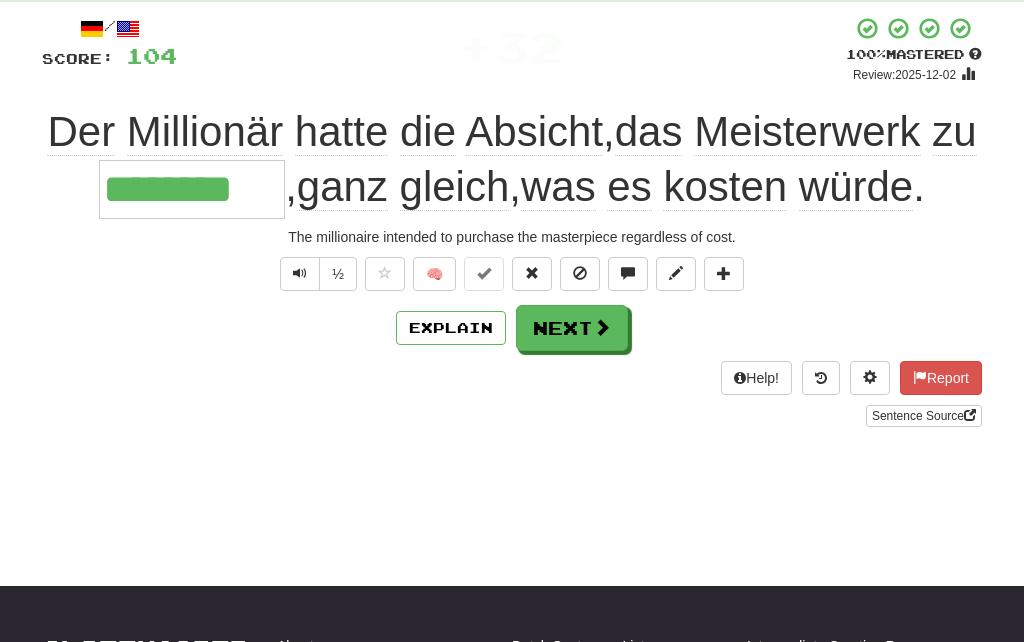 click at bounding box center [532, 274] 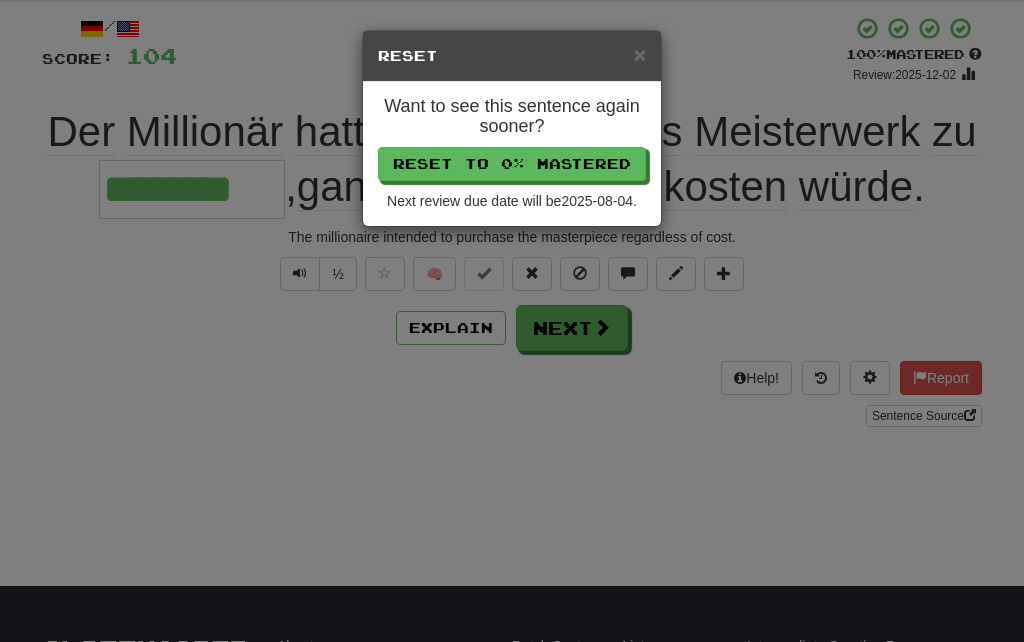click on "Reset to 0% Mastered" at bounding box center (512, 164) 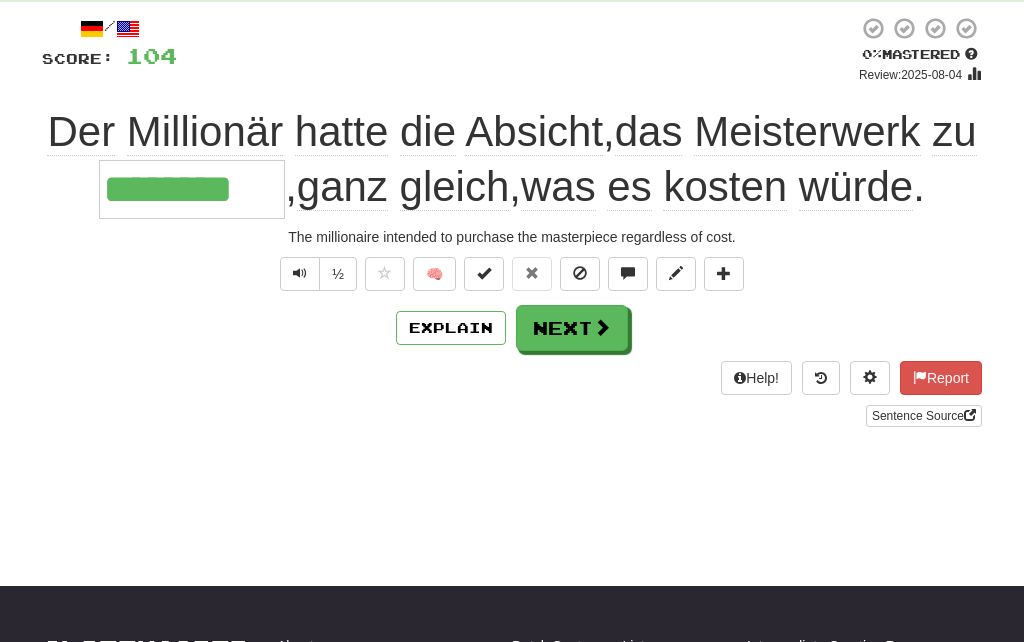 click on "Next" at bounding box center (572, 328) 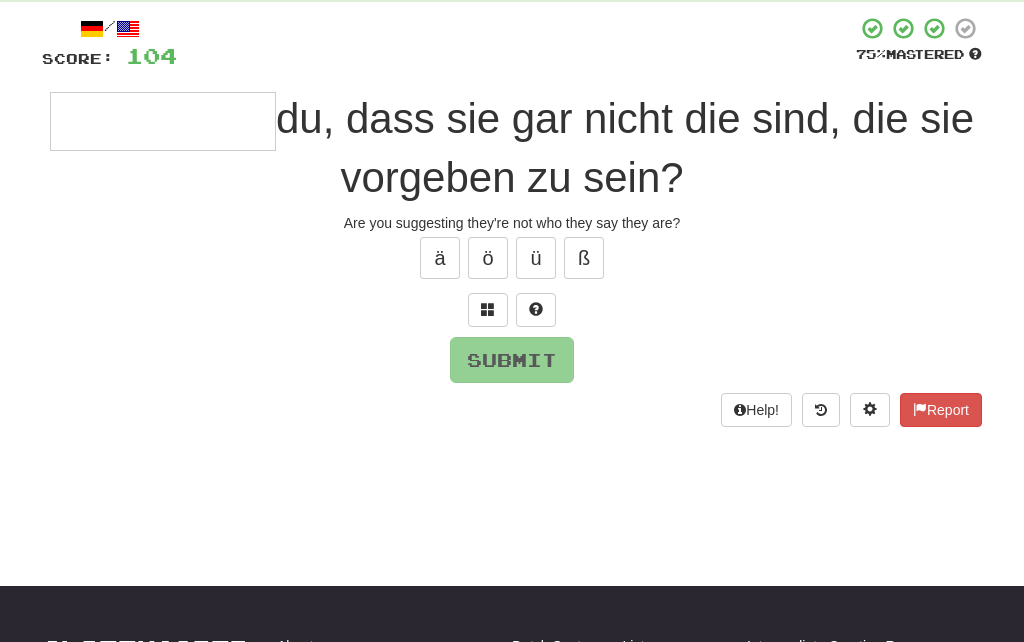scroll, scrollTop: 105, scrollLeft: 0, axis: vertical 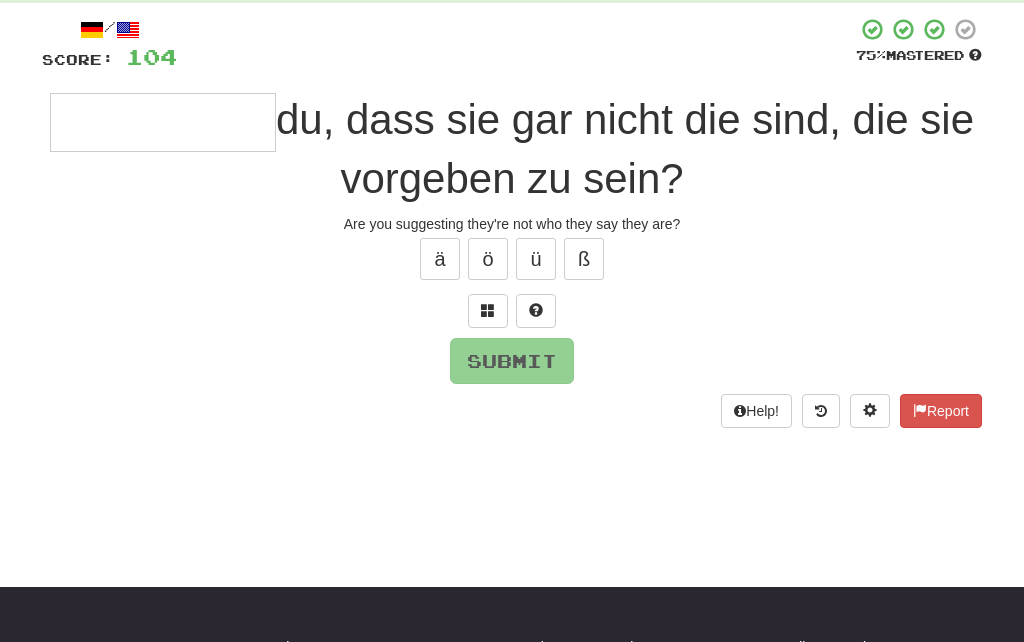 type on "*" 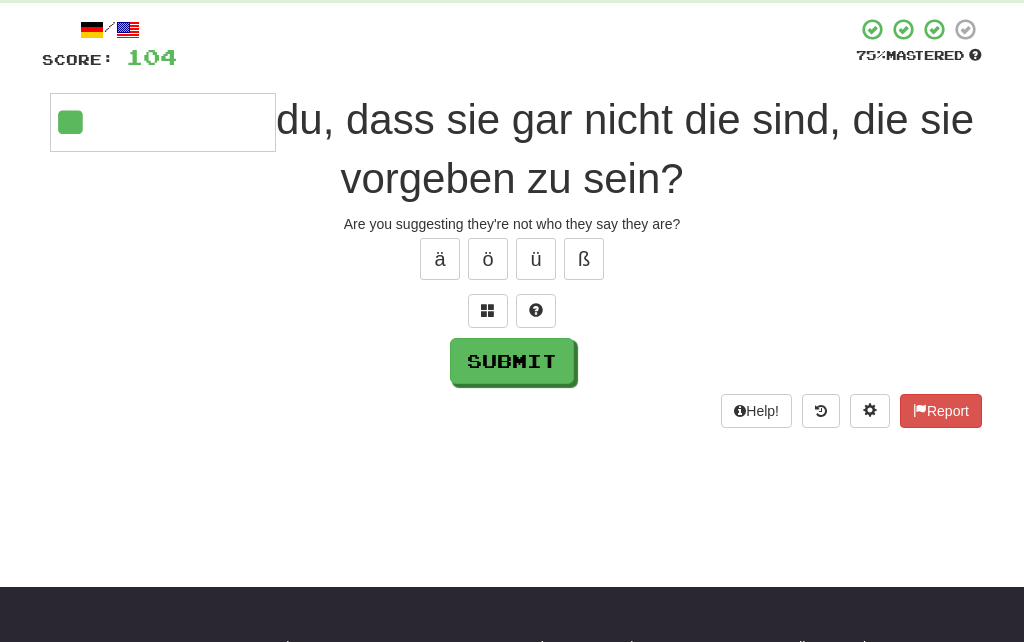 click at bounding box center (536, 311) 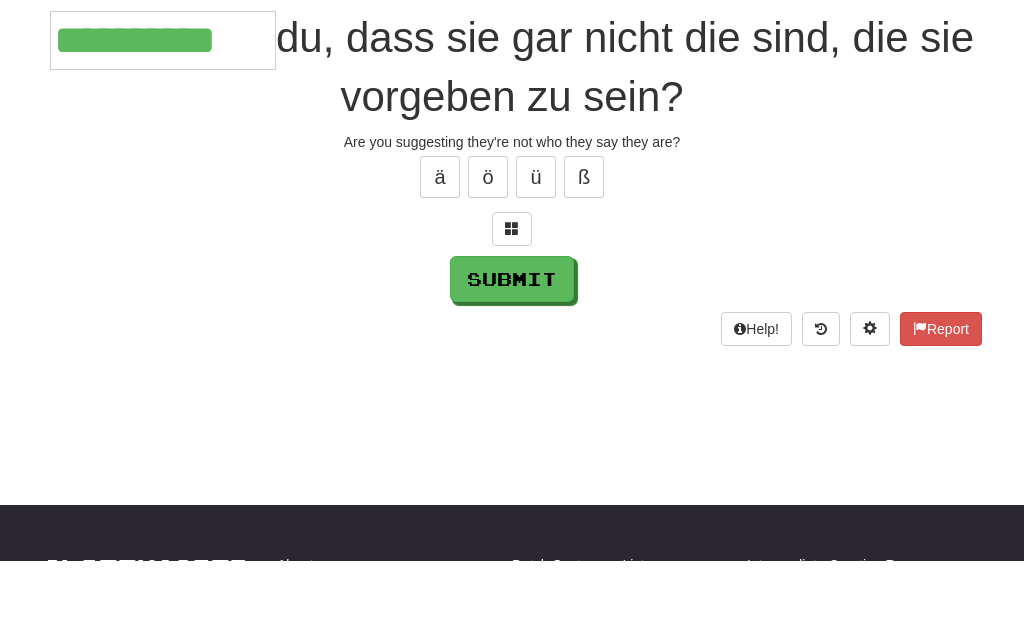 type on "**********" 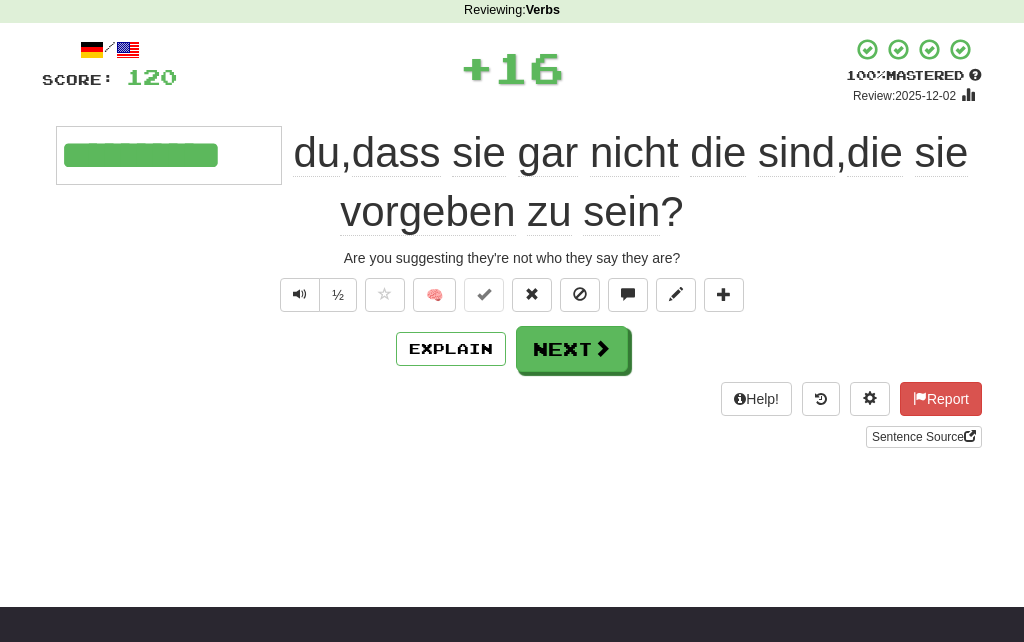 scroll, scrollTop: 83, scrollLeft: 0, axis: vertical 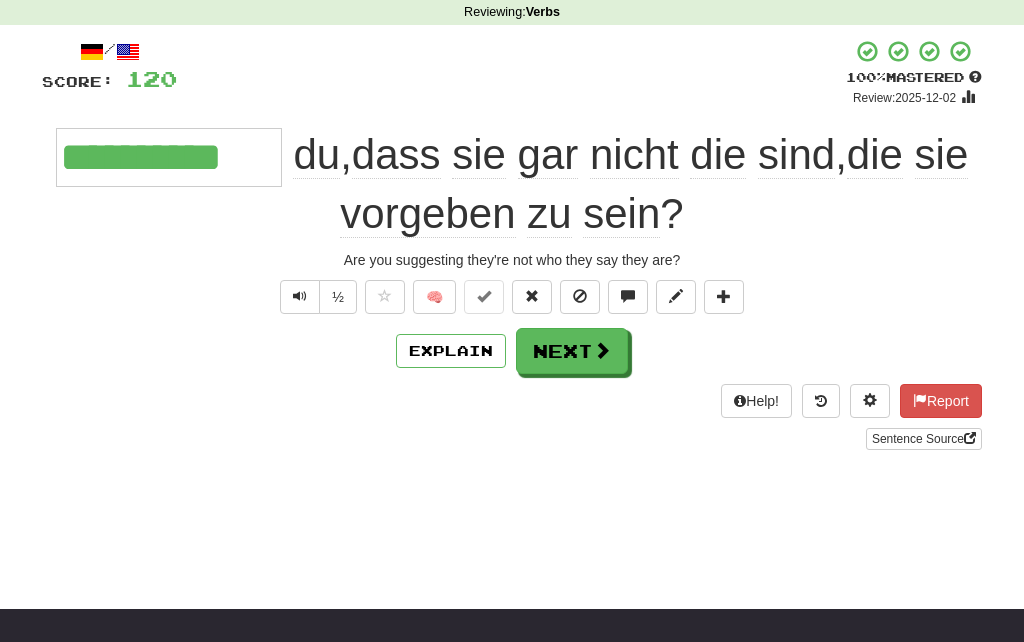 click at bounding box center (532, 297) 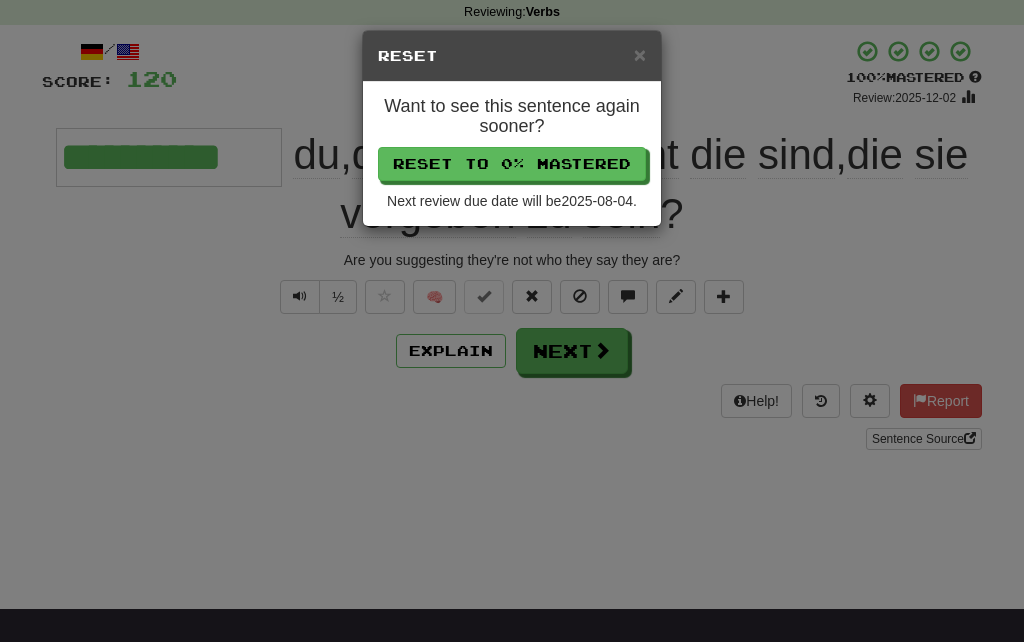 click on "Reset to 0% Mastered" at bounding box center (512, 164) 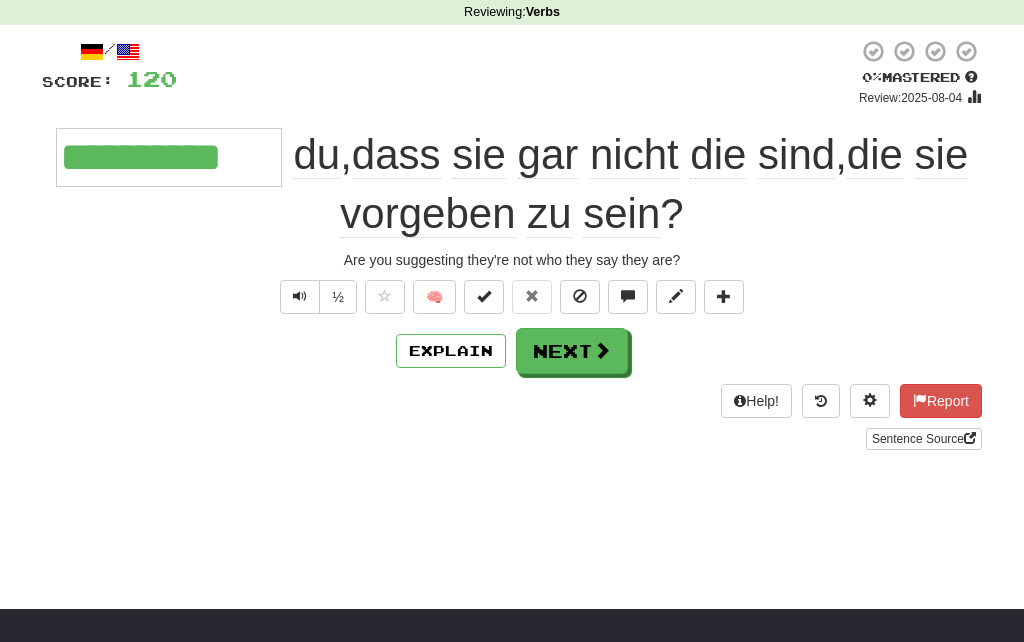 click on "Next" at bounding box center (572, 351) 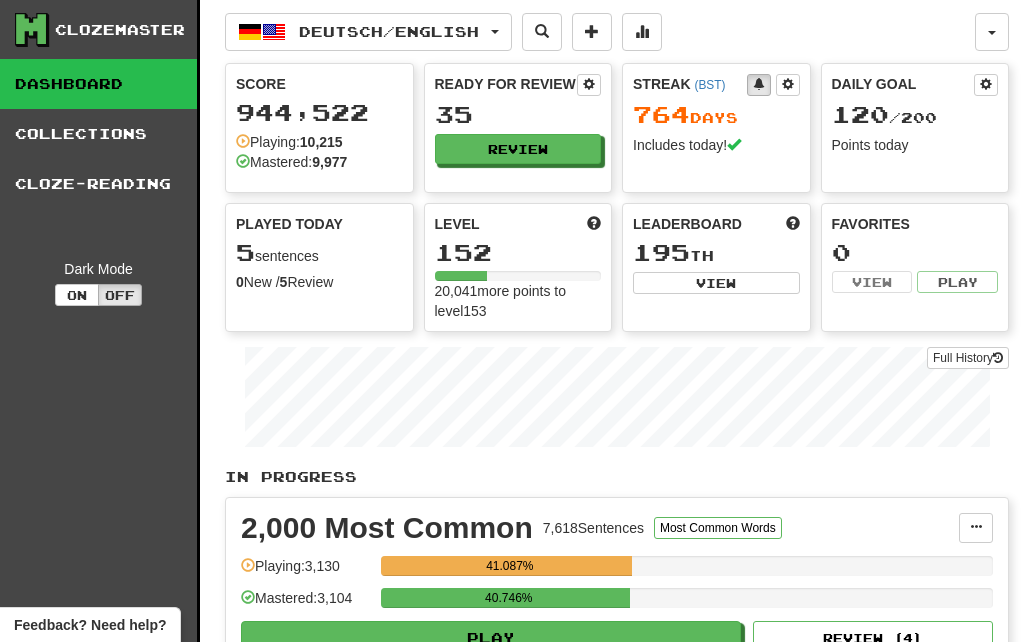 scroll, scrollTop: 0, scrollLeft: 0, axis: both 